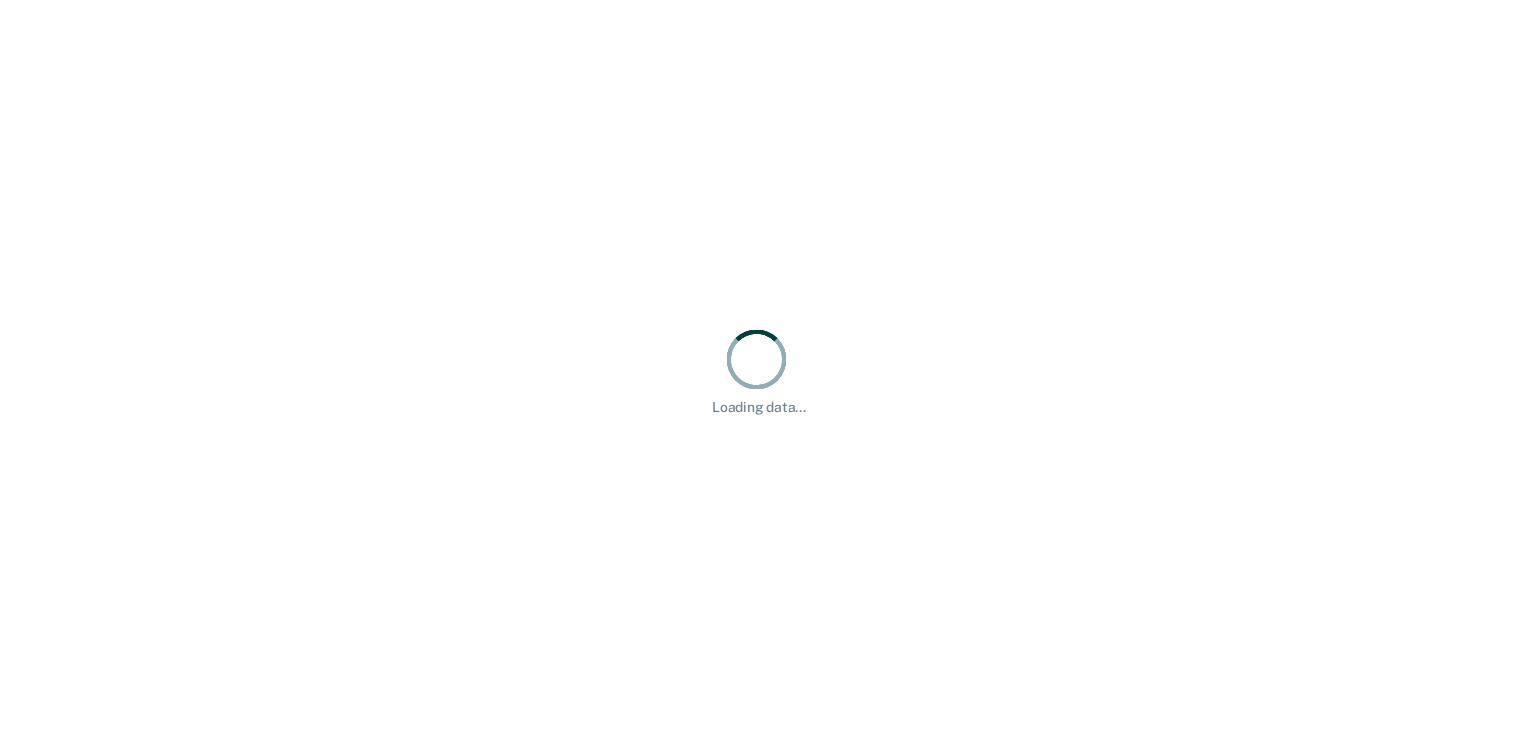 scroll, scrollTop: 0, scrollLeft: 0, axis: both 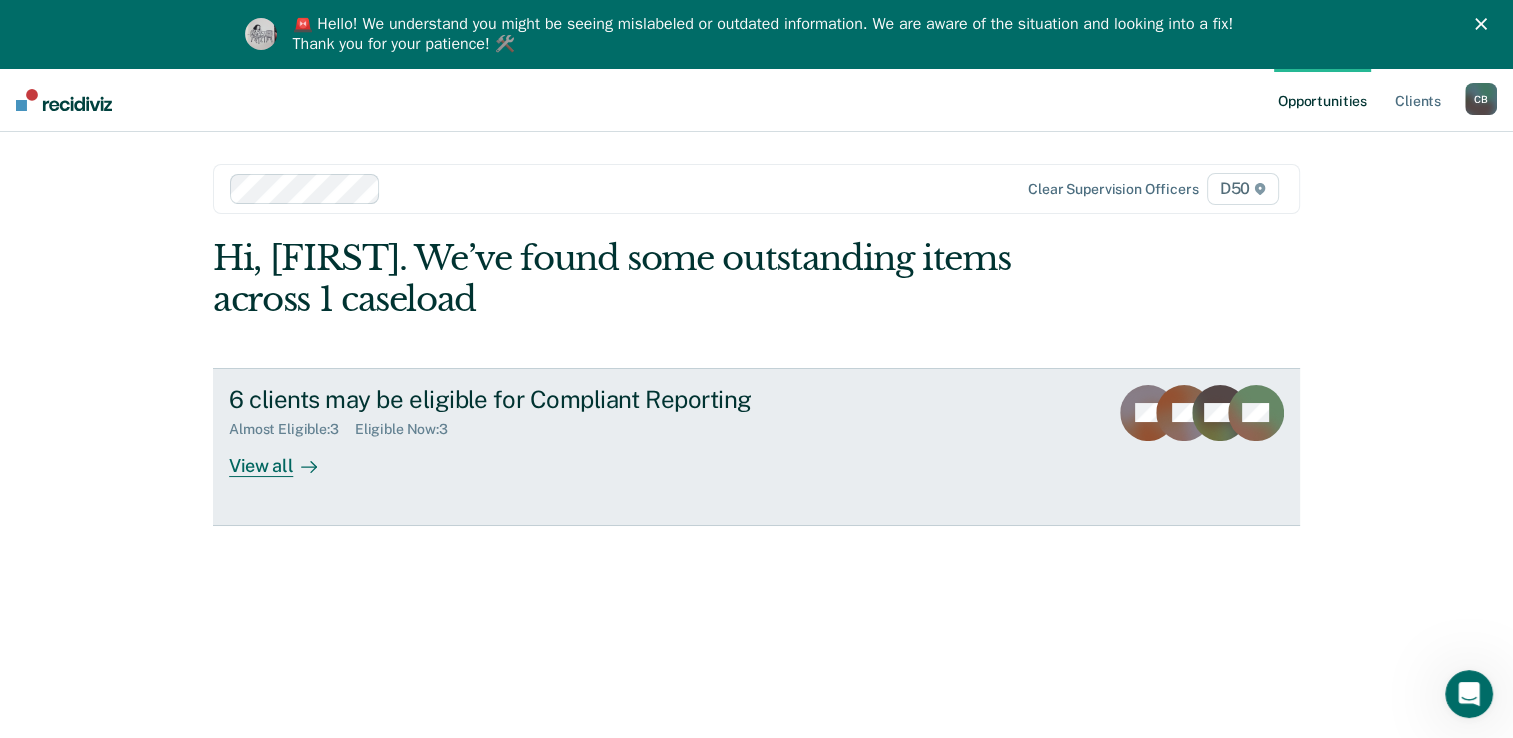click on "6 clients may be eligible for Compliant Reporting Almost Eligible :  3 Eligible Now :  3 View all" at bounding box center (604, 431) 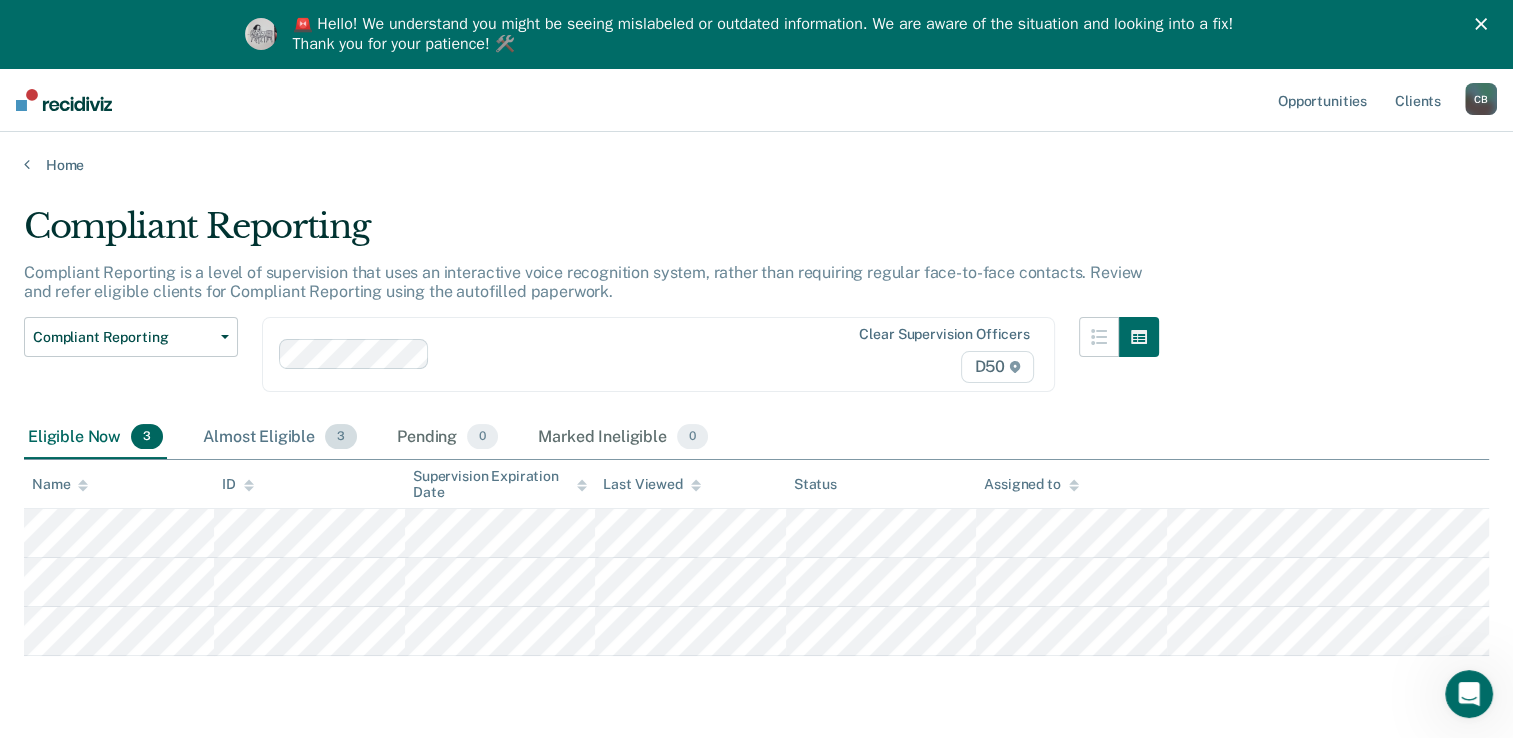 click on "Almost Eligible 3" at bounding box center (280, 438) 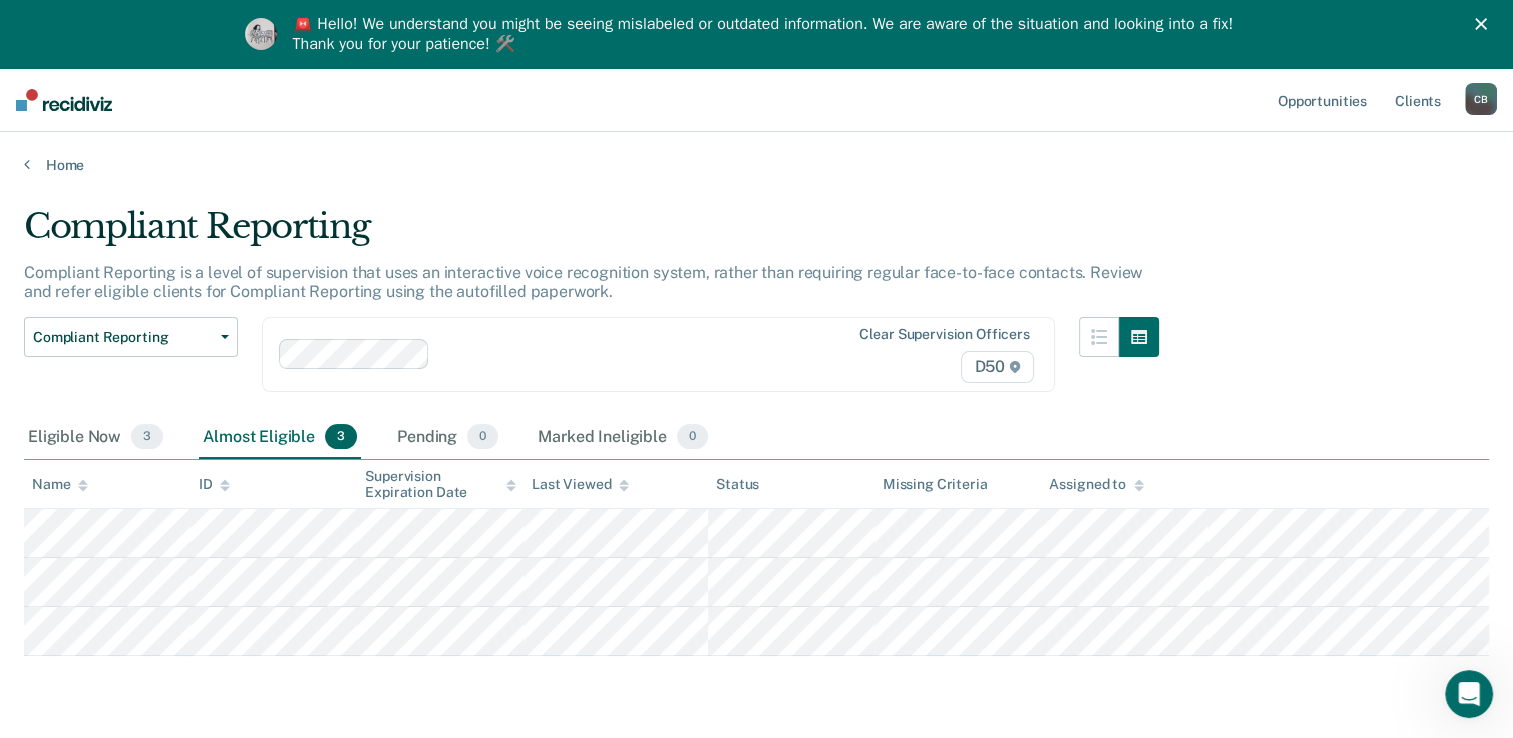 drag, startPoint x: 97, startPoint y: 445, endPoint x: 133, endPoint y: 478, distance: 48.83646 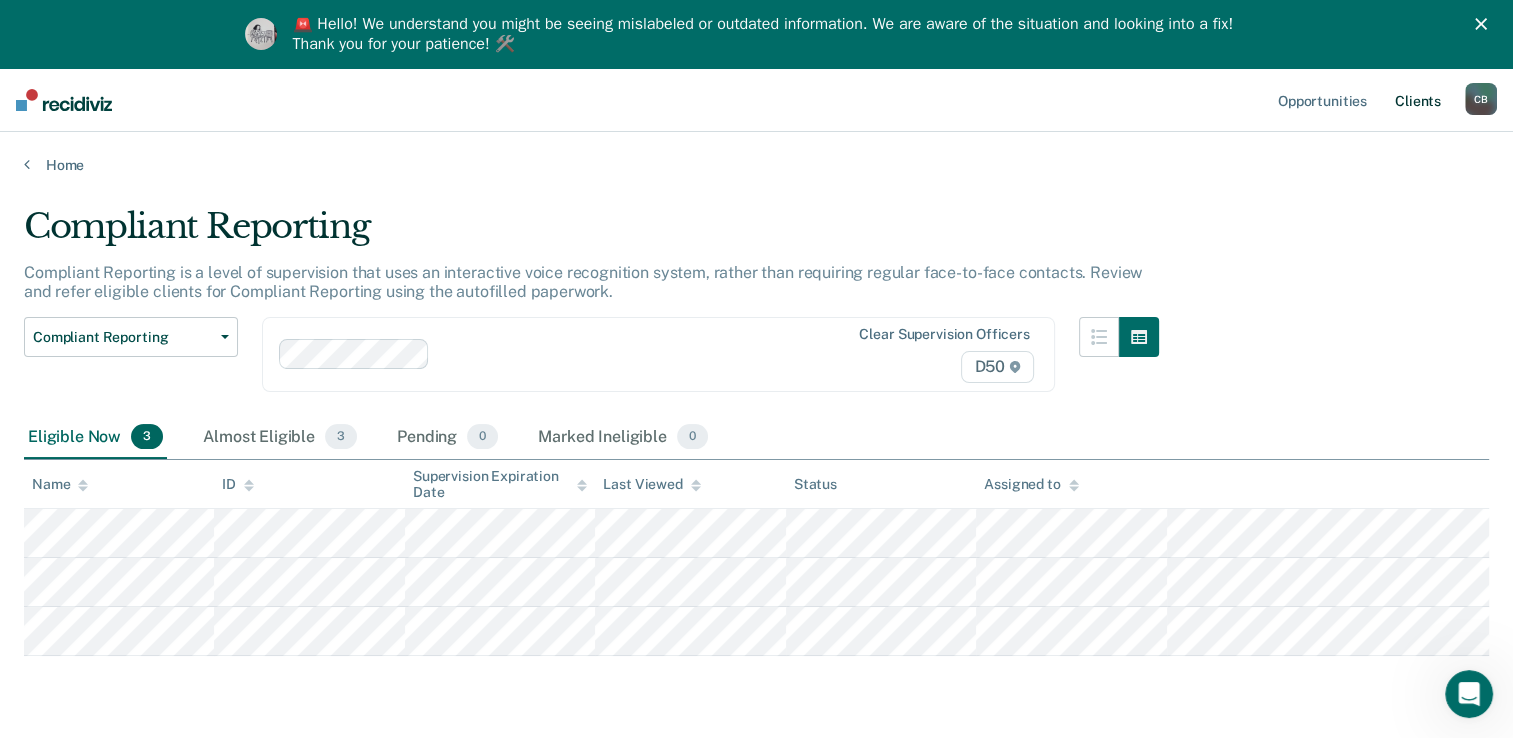 click on "Client s" at bounding box center (1418, 100) 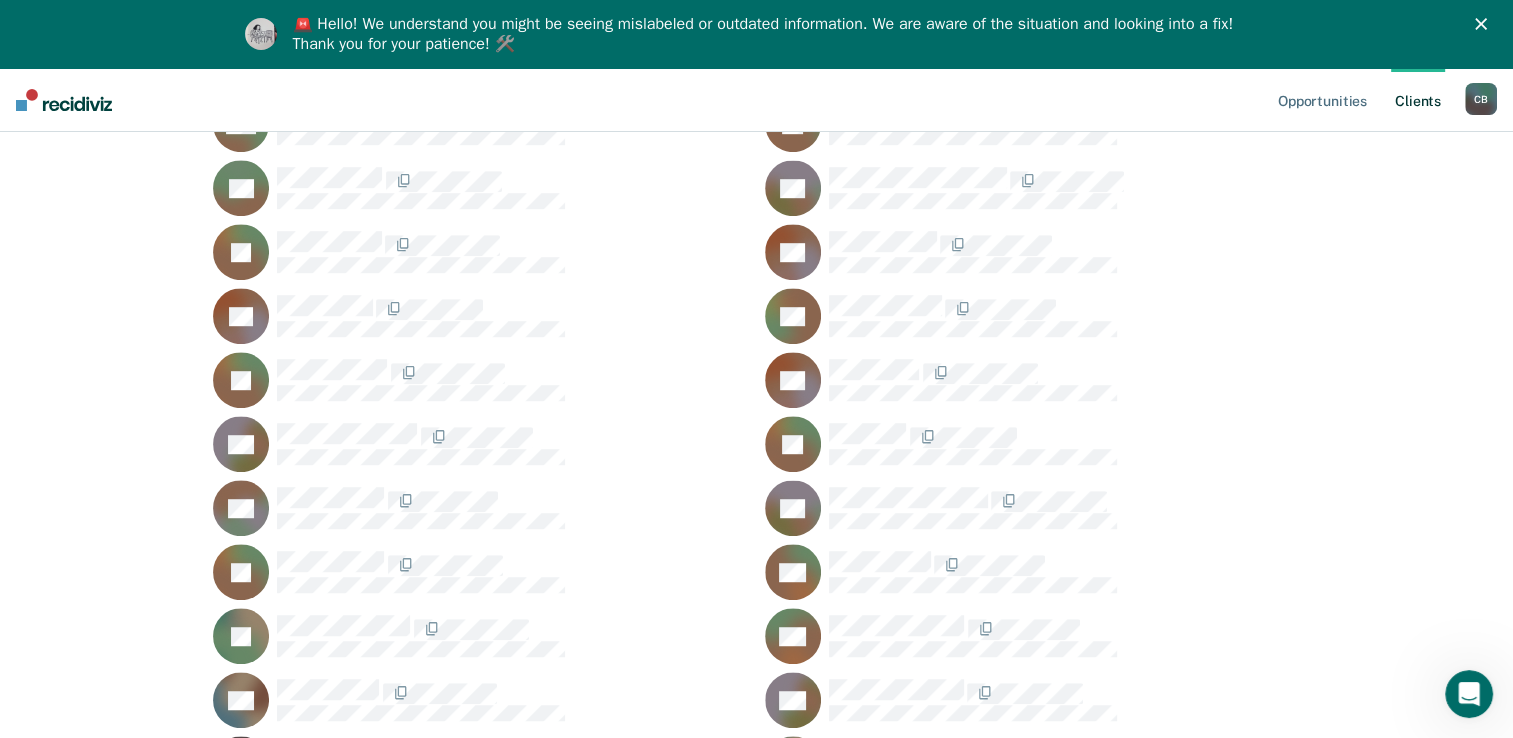 scroll, scrollTop: 1300, scrollLeft: 0, axis: vertical 